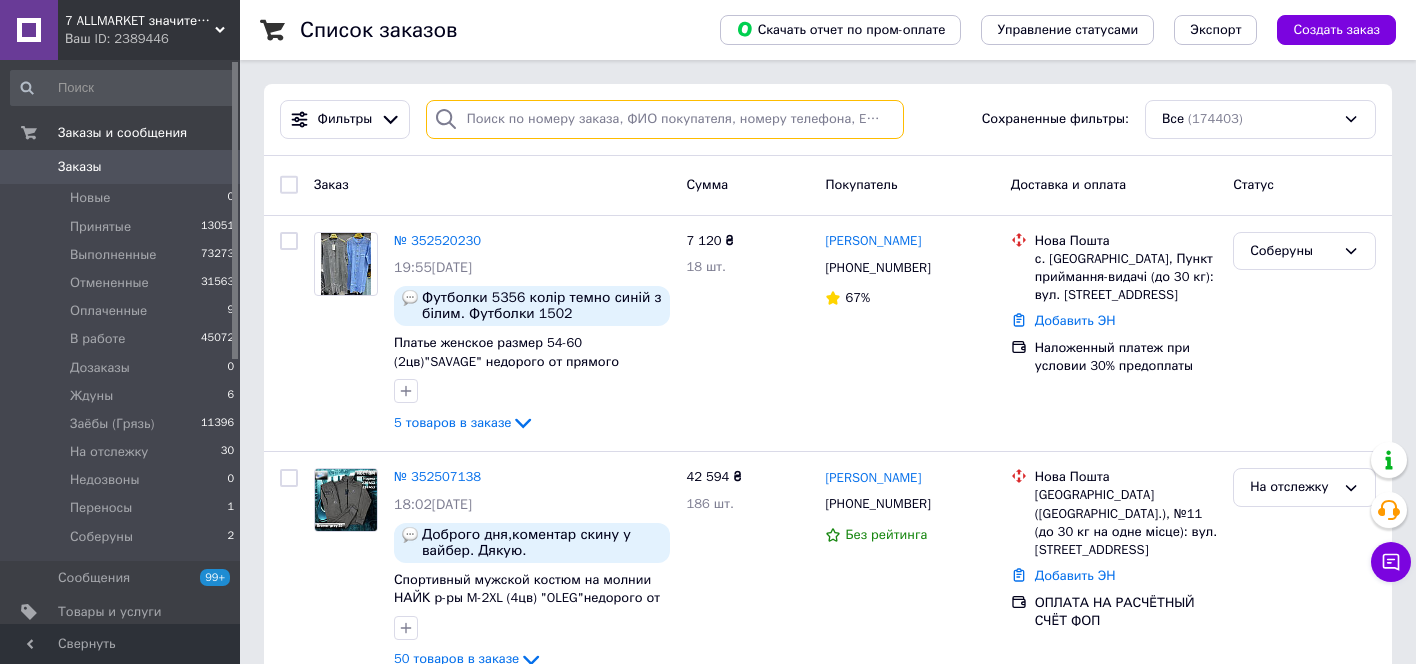 click at bounding box center (665, 119) 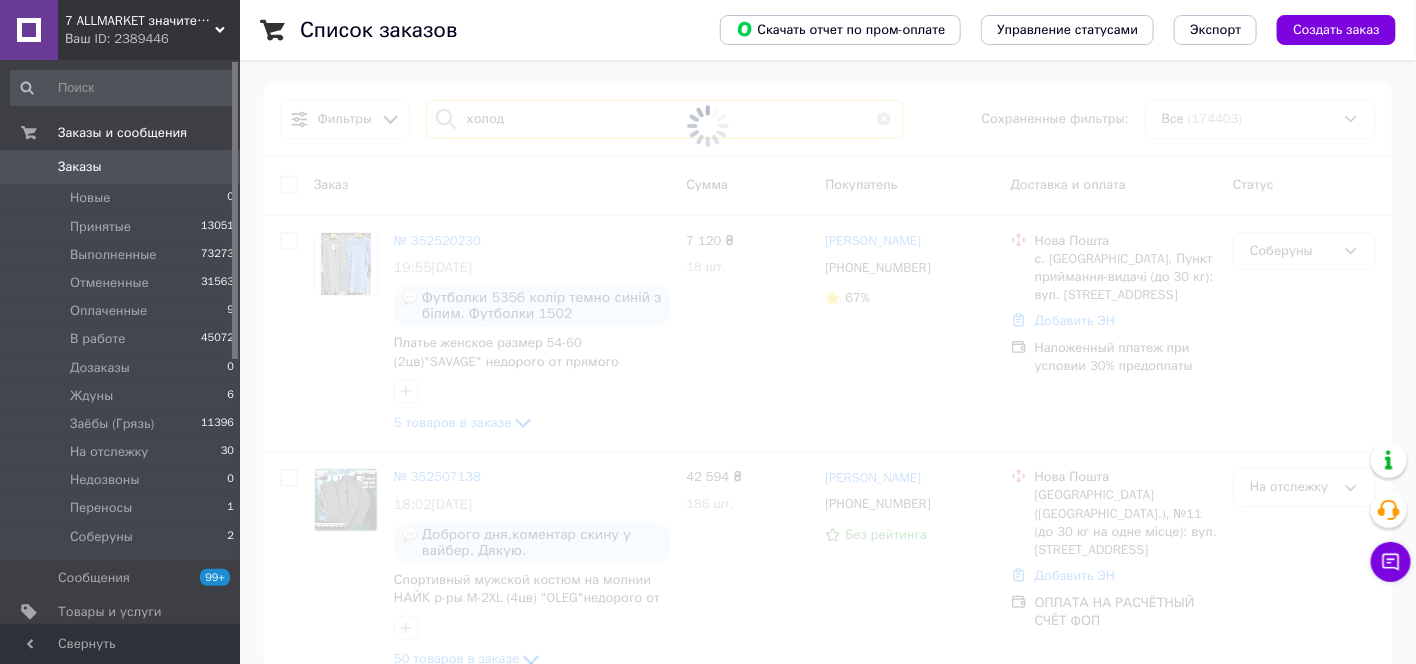 type on "холод" 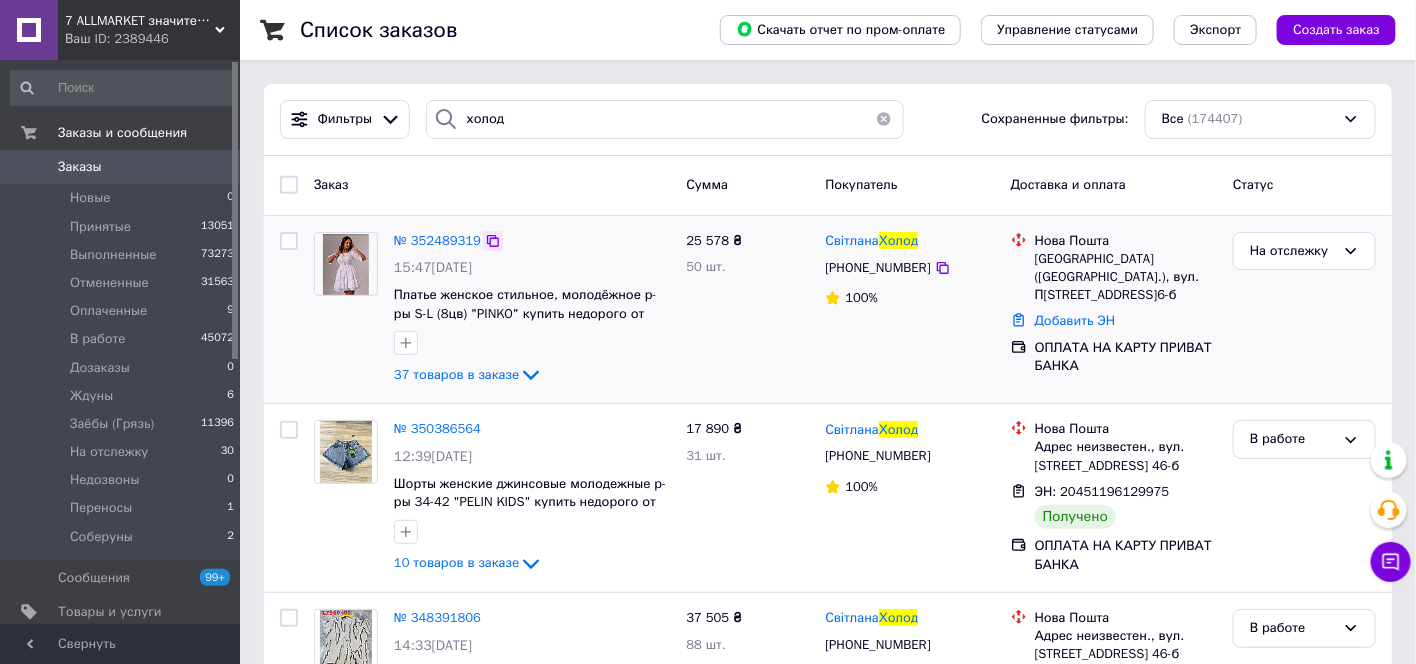 click 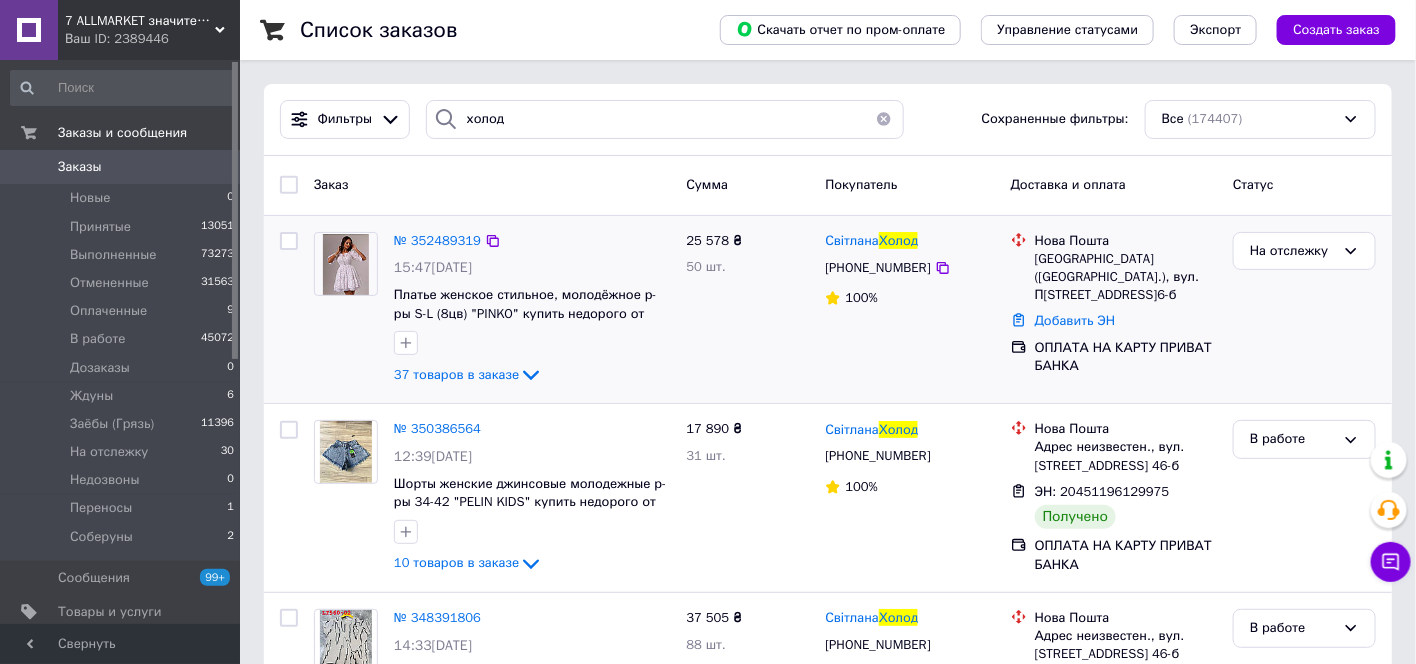 click on "№ 352489319 15:47[DATE] Платье женское стильное, молодёжное р-ры S-L (8цв) "PINKO" купить недорого от прямого поставщика 37 товаров в заказе" at bounding box center [532, 310] 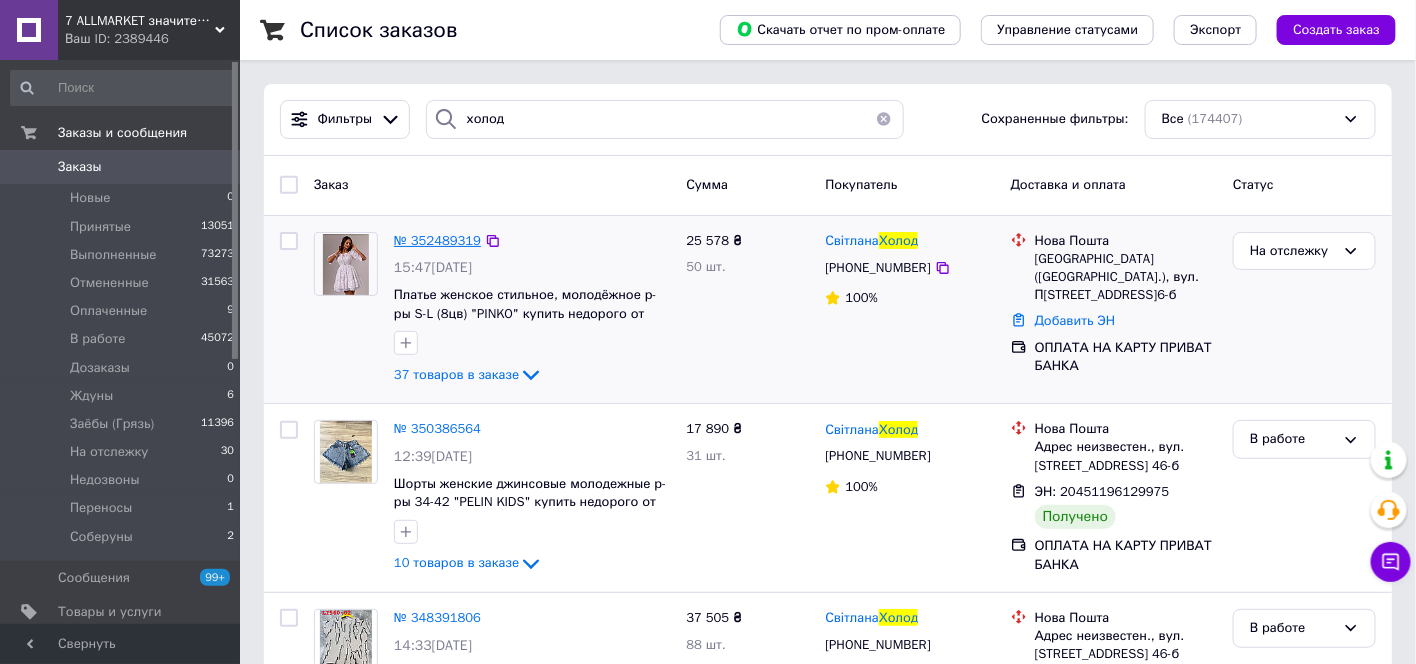 click on "№ 352489319" at bounding box center [437, 240] 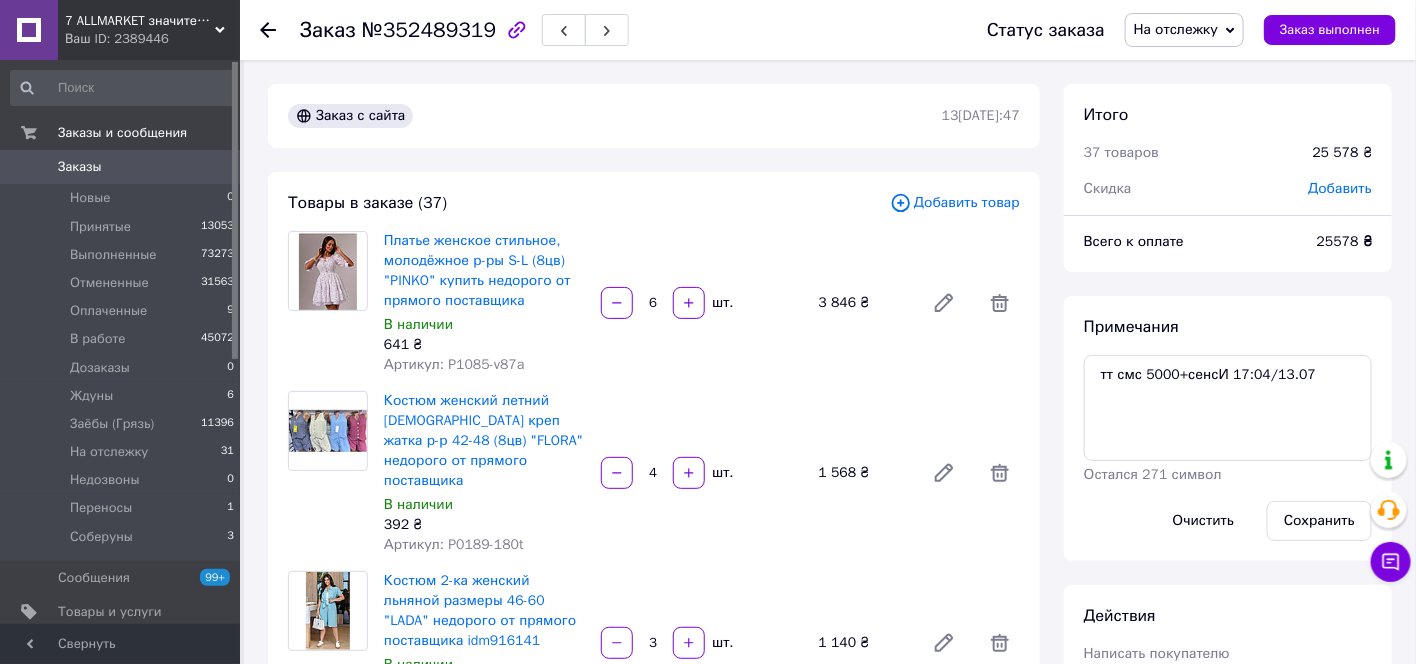 click on "0" at bounding box center [212, 167] 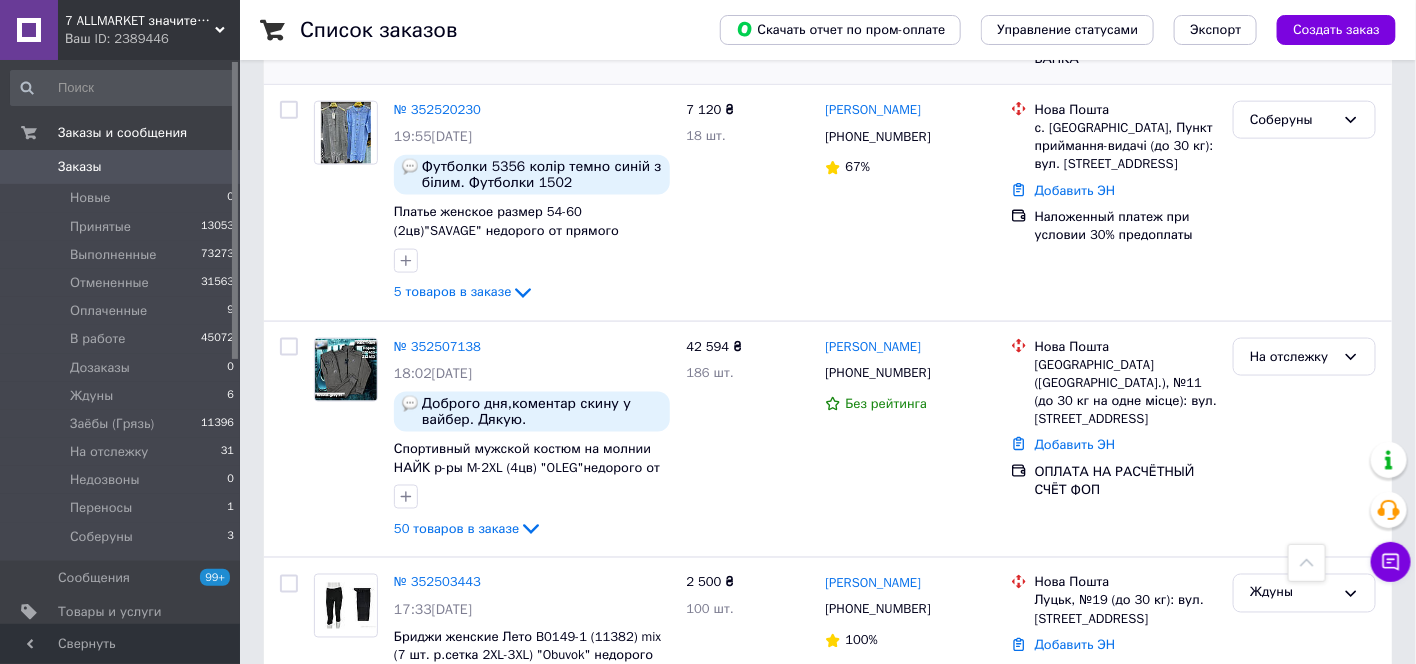 scroll, scrollTop: 1111, scrollLeft: 0, axis: vertical 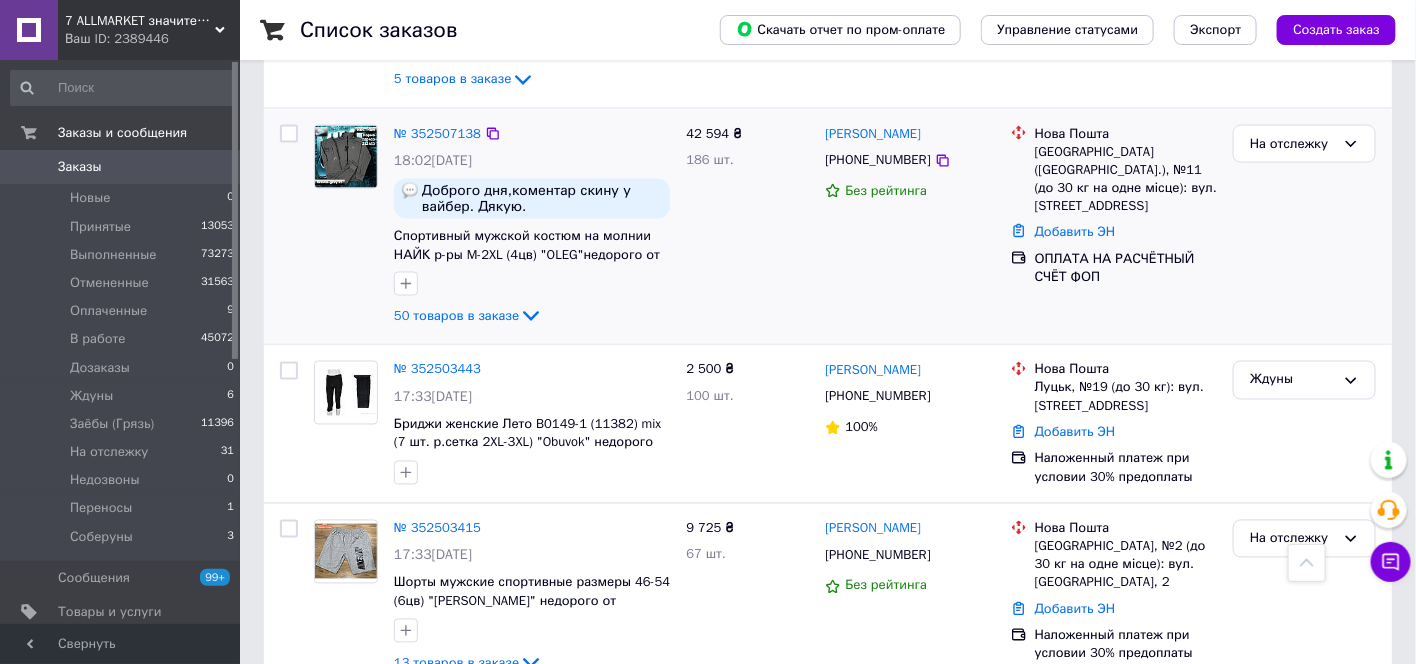 click on "№ 352507138" at bounding box center (437, 134) 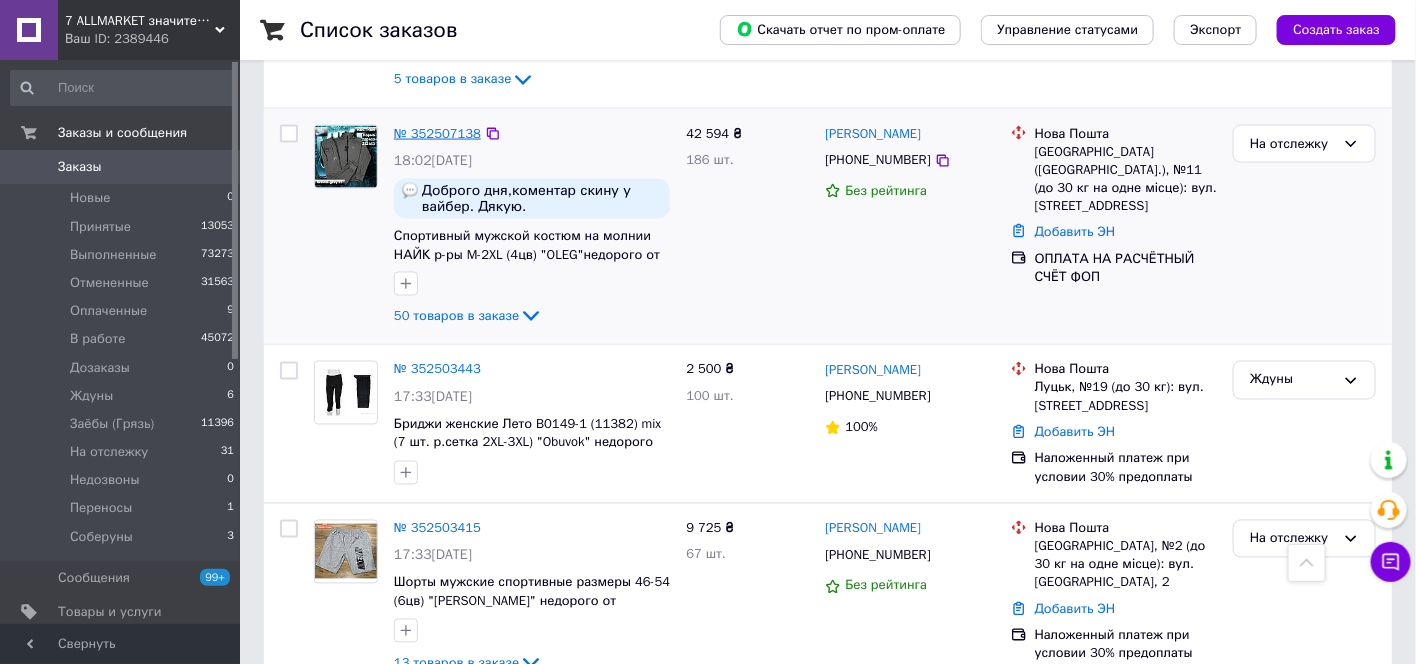 click on "№ 352507138" at bounding box center [437, 133] 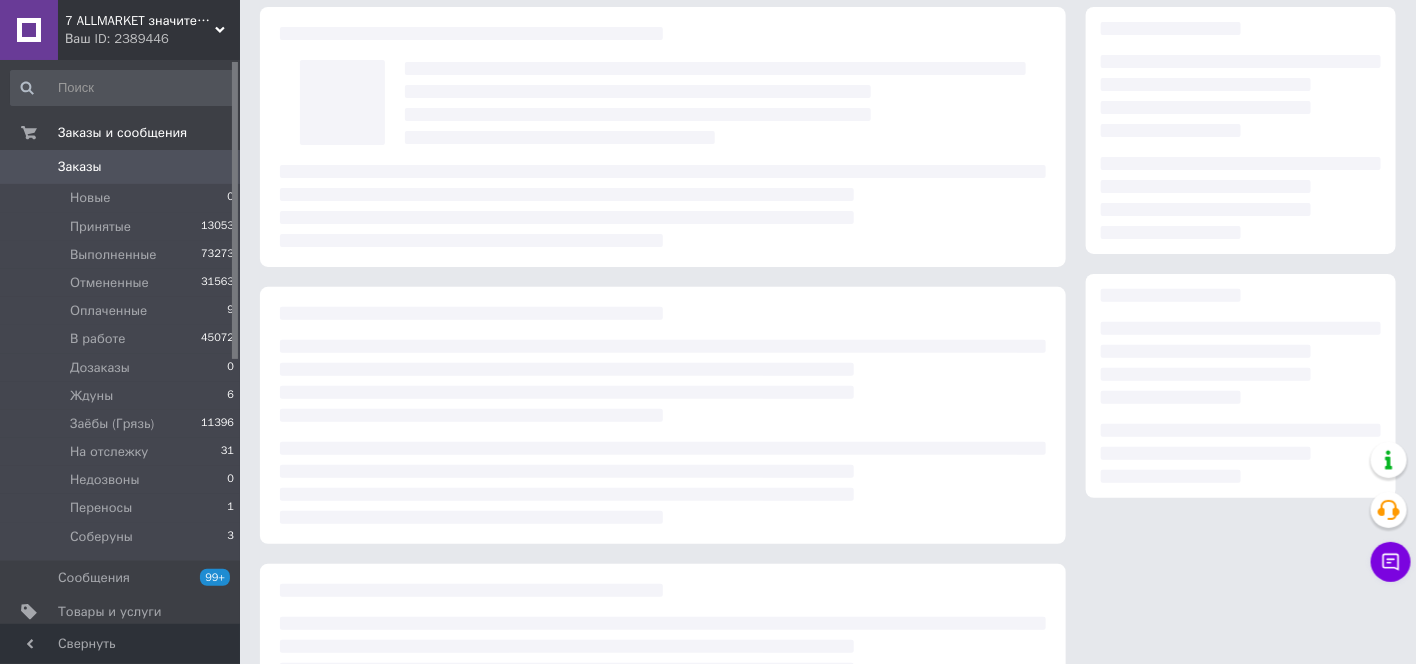 scroll, scrollTop: 0, scrollLeft: 0, axis: both 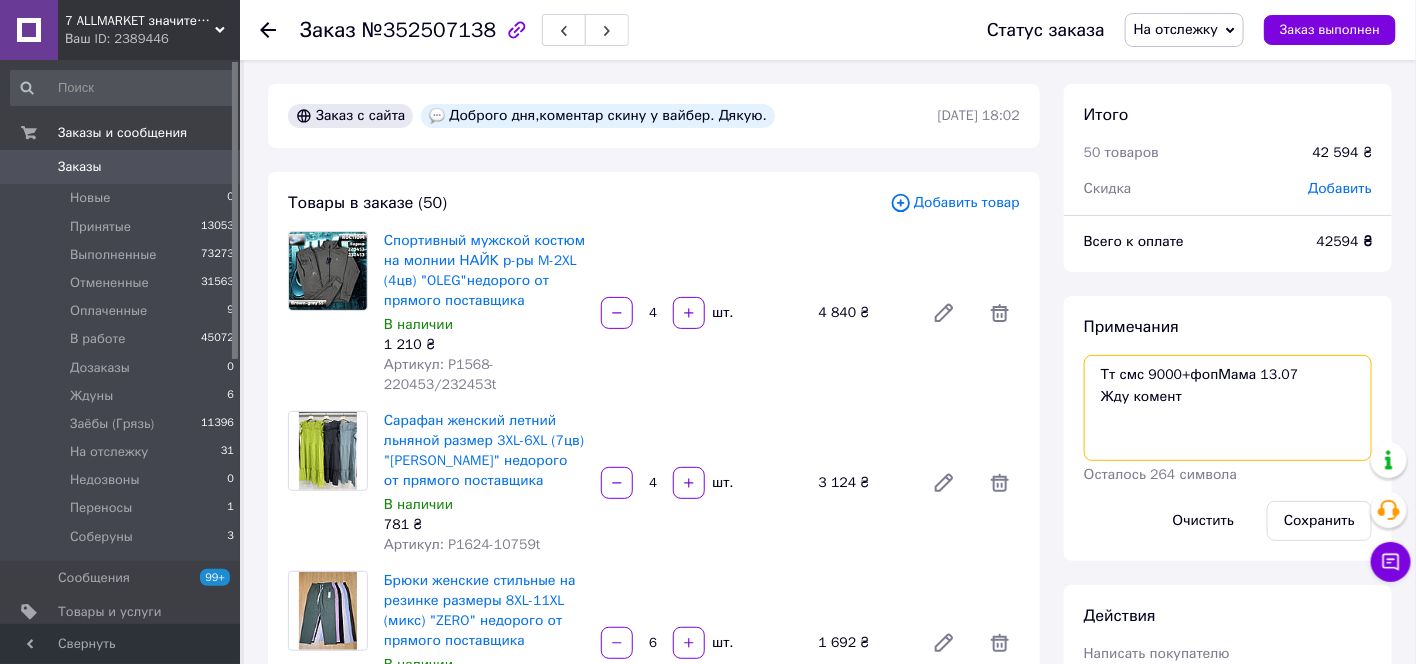 drag, startPoint x: 1186, startPoint y: 400, endPoint x: 1085, endPoint y: 405, distance: 101.12369 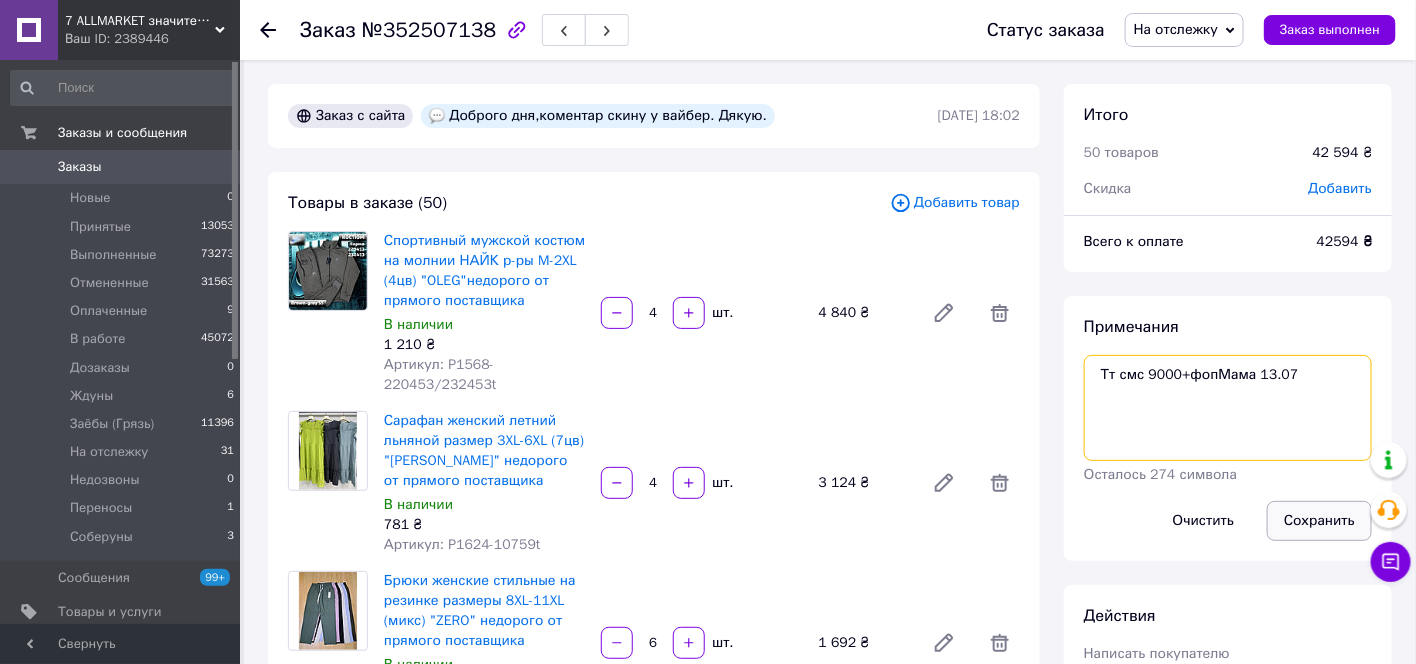 type on "Тт смс 9000+фопМама 13.07" 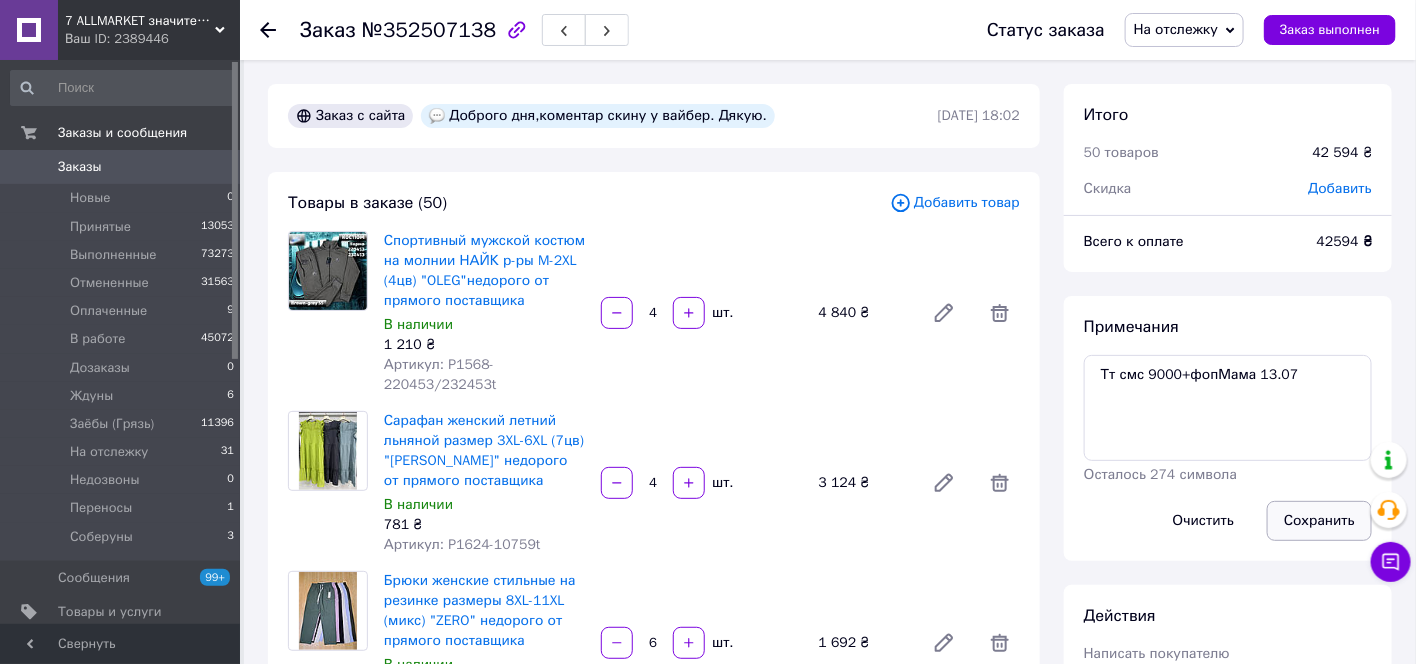 drag, startPoint x: 1329, startPoint y: 525, endPoint x: 1313, endPoint y: 514, distance: 19.416489 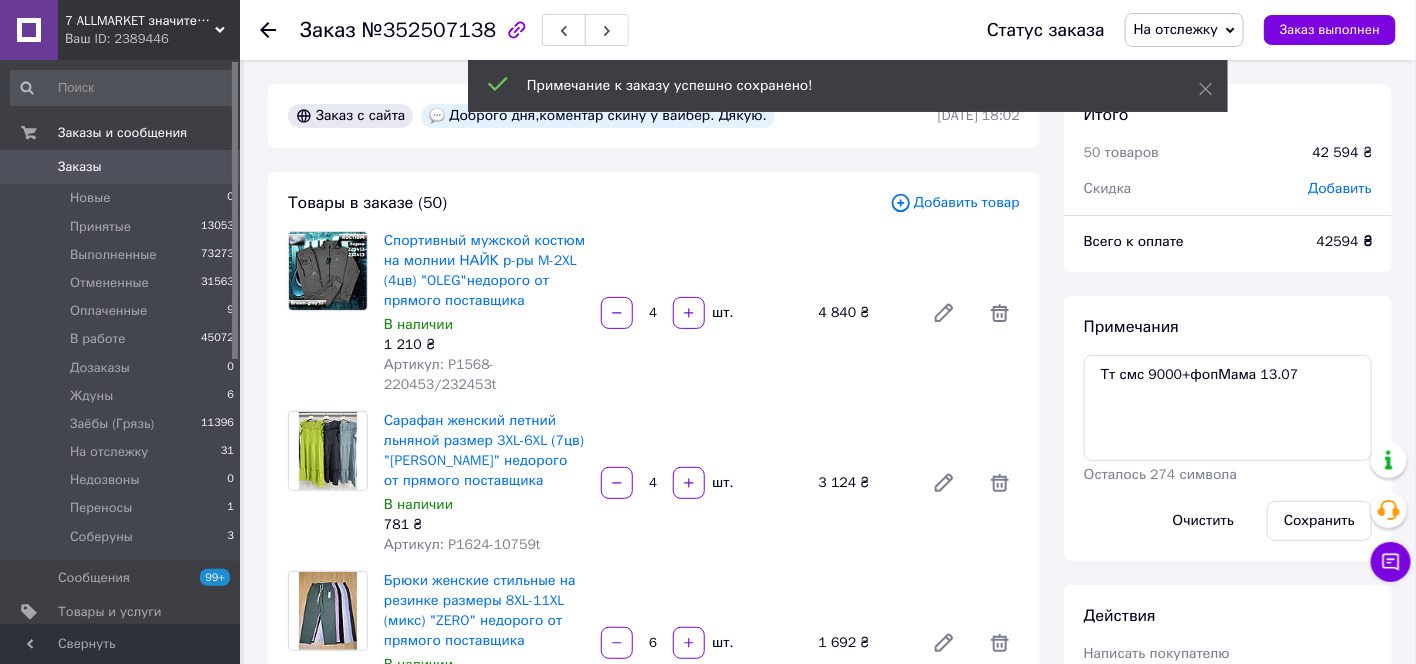 click on "№352507138" at bounding box center (429, 30) 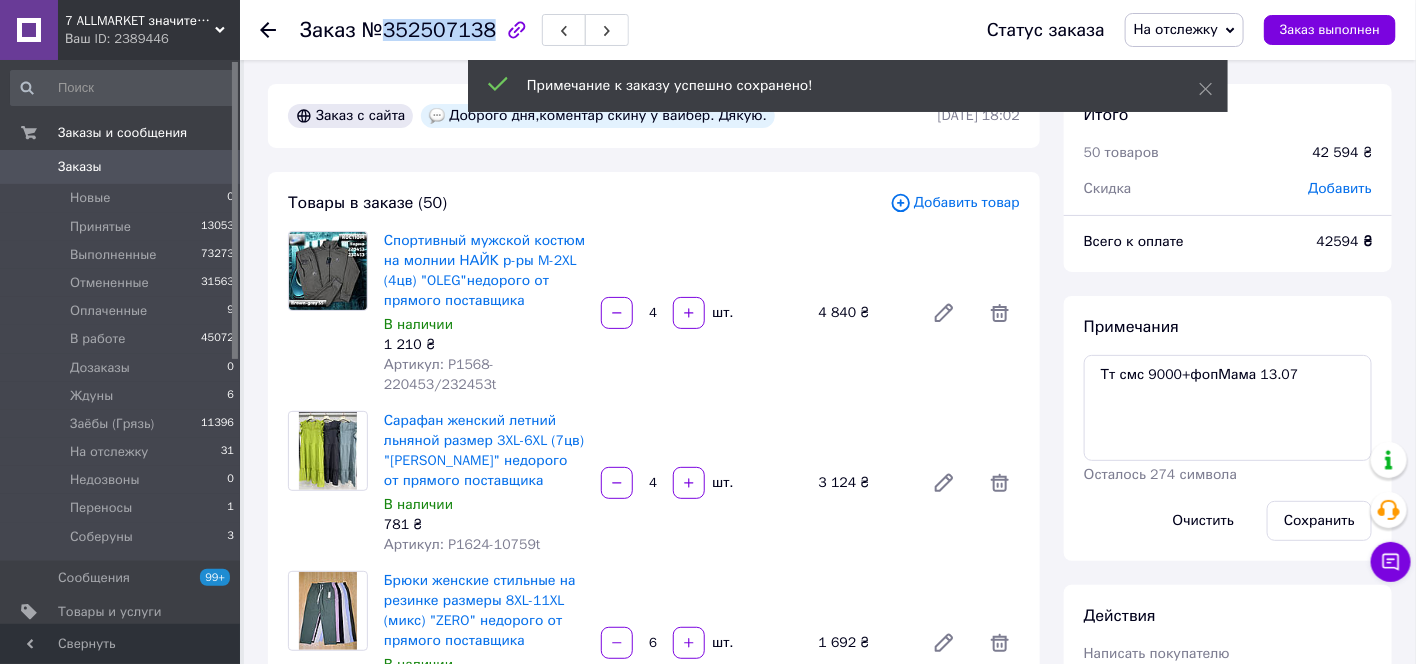 click on "№352507138" at bounding box center [429, 30] 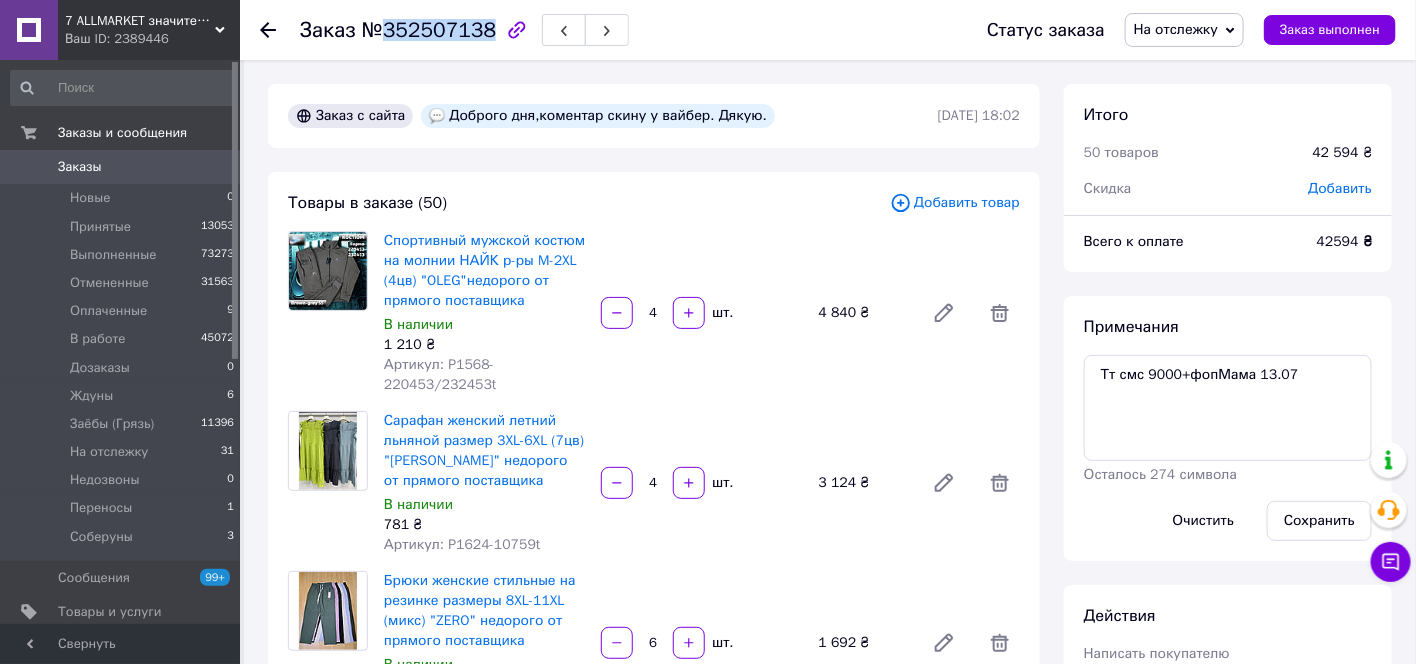 click on "0" at bounding box center (212, 167) 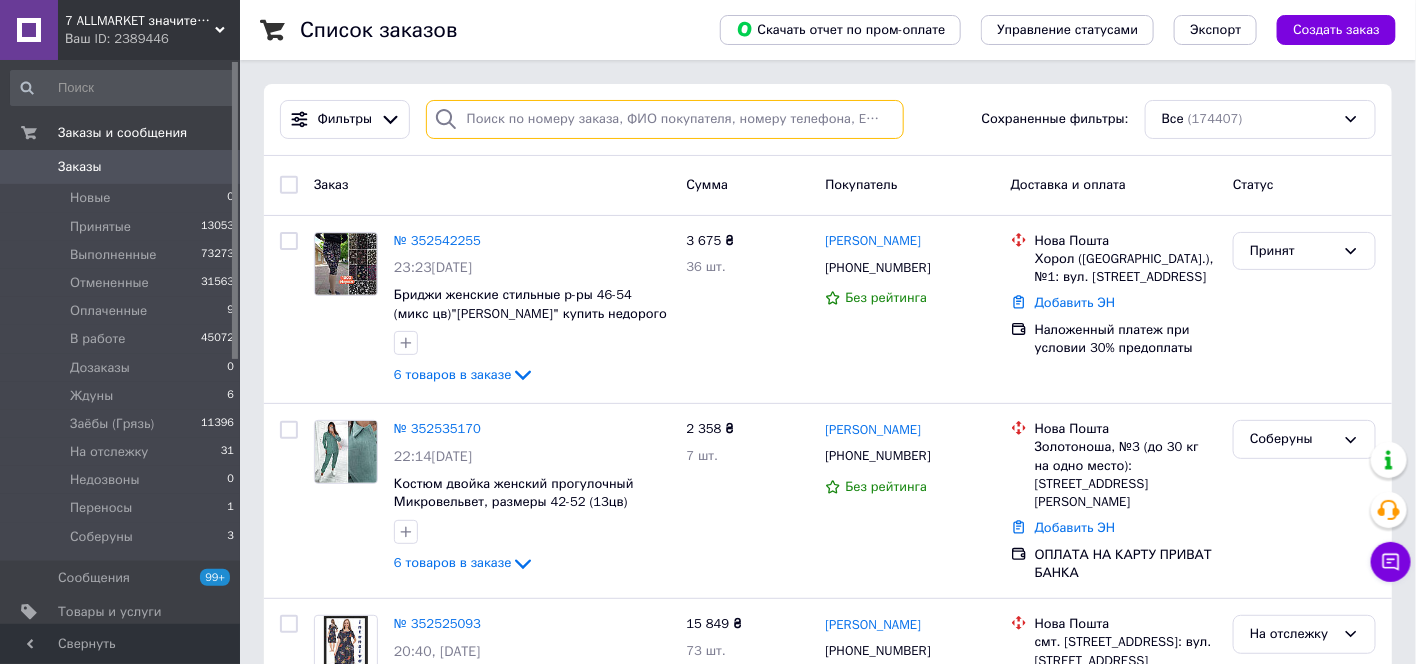 click at bounding box center (665, 119) 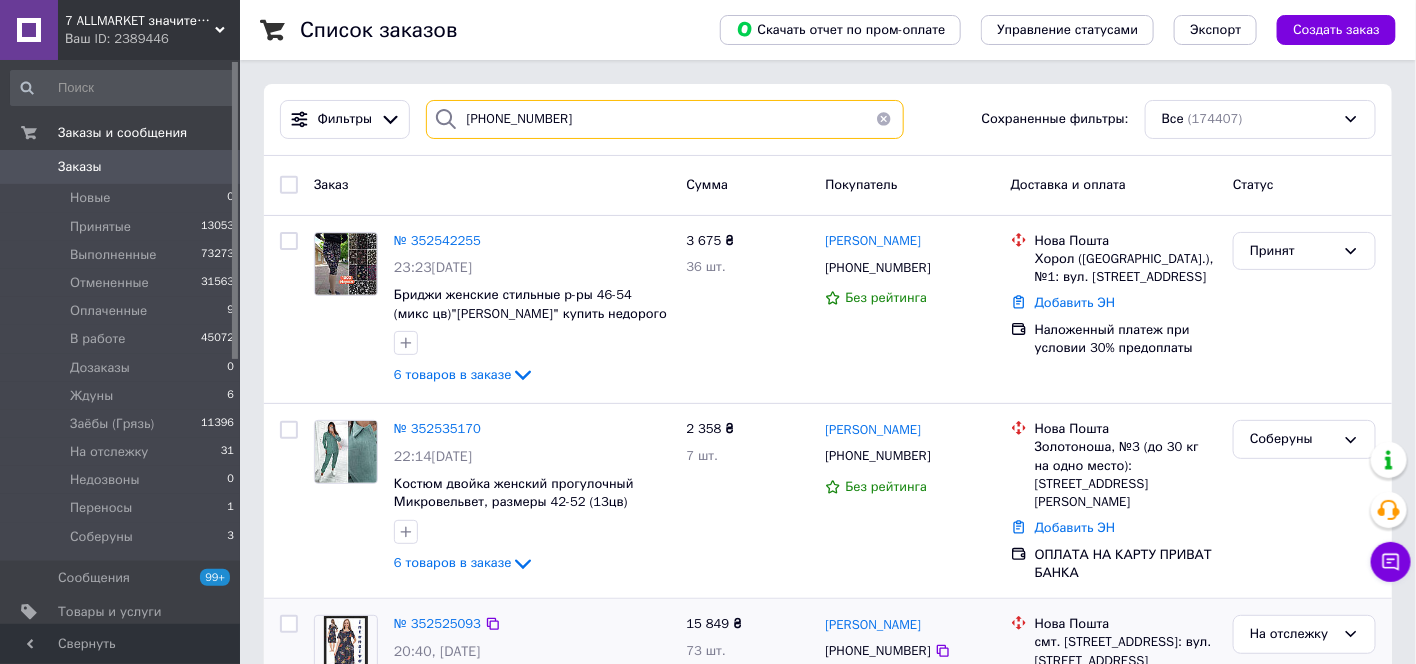type on "[PHONE_NUMBER]" 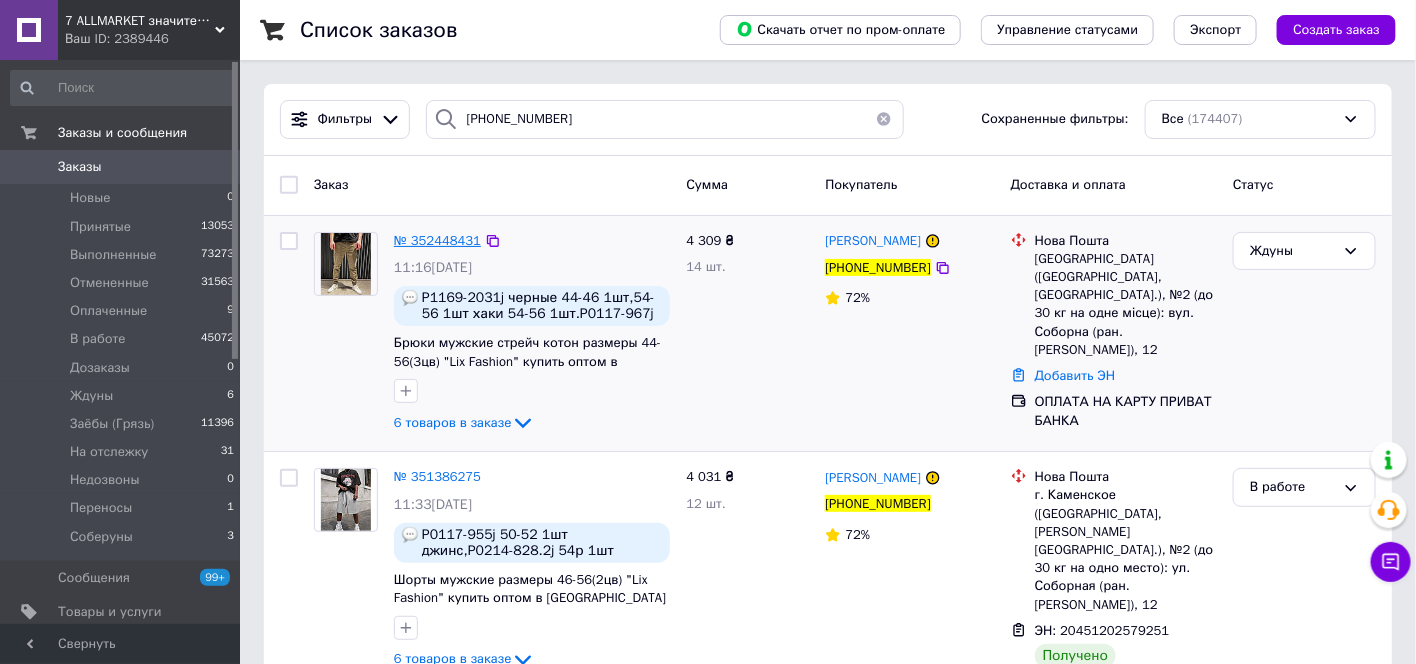 click on "№ 352448431" at bounding box center [437, 240] 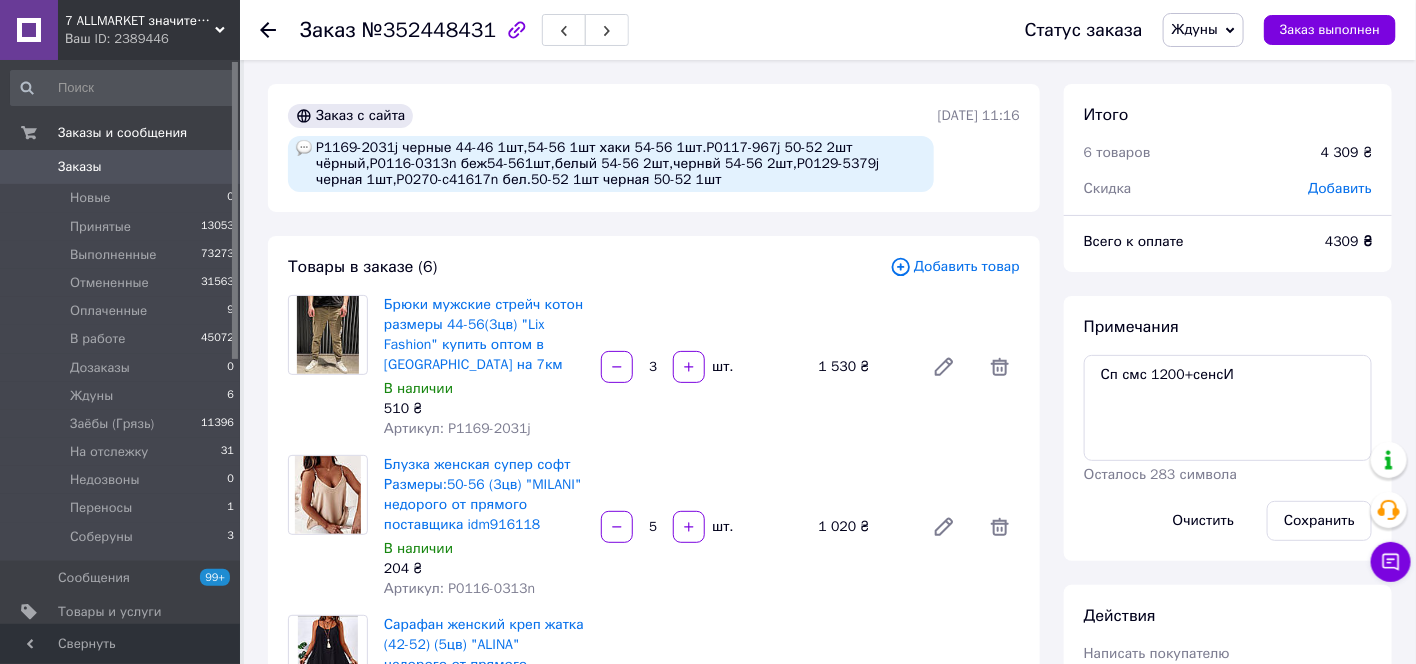 click on "Ждуны" at bounding box center [1195, 29] 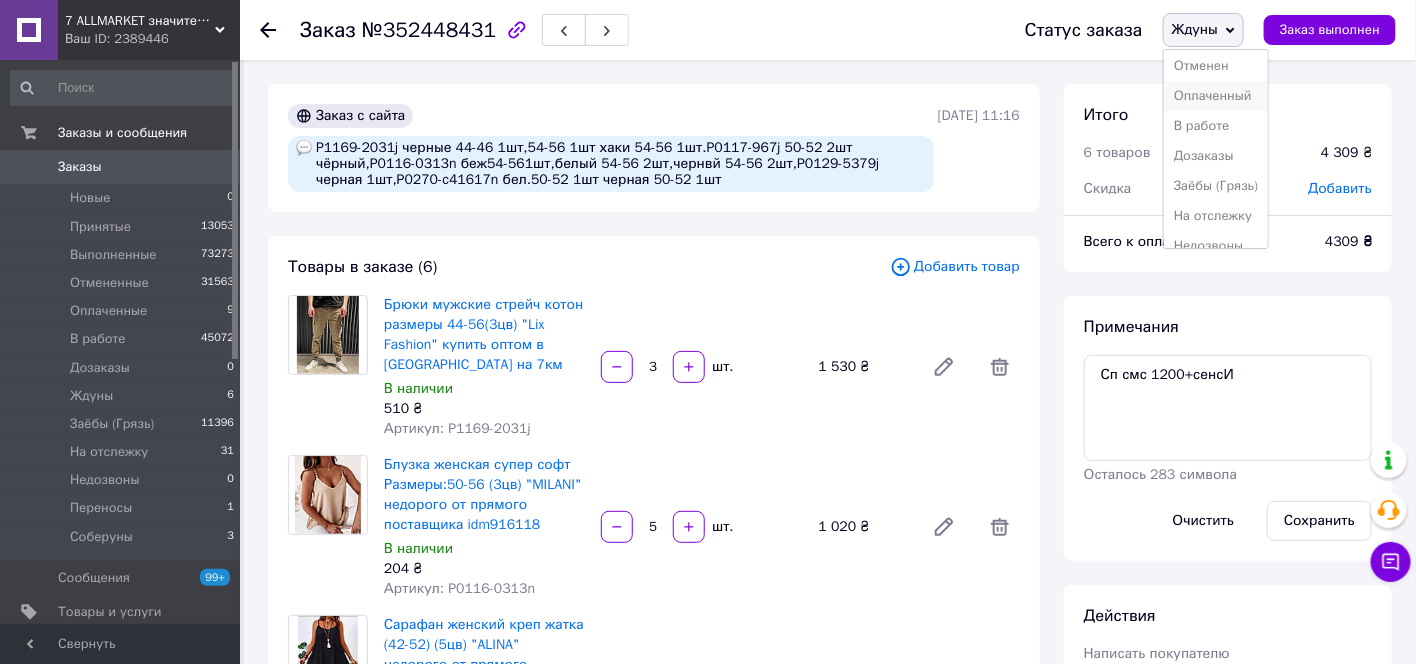 scroll, scrollTop: 141, scrollLeft: 0, axis: vertical 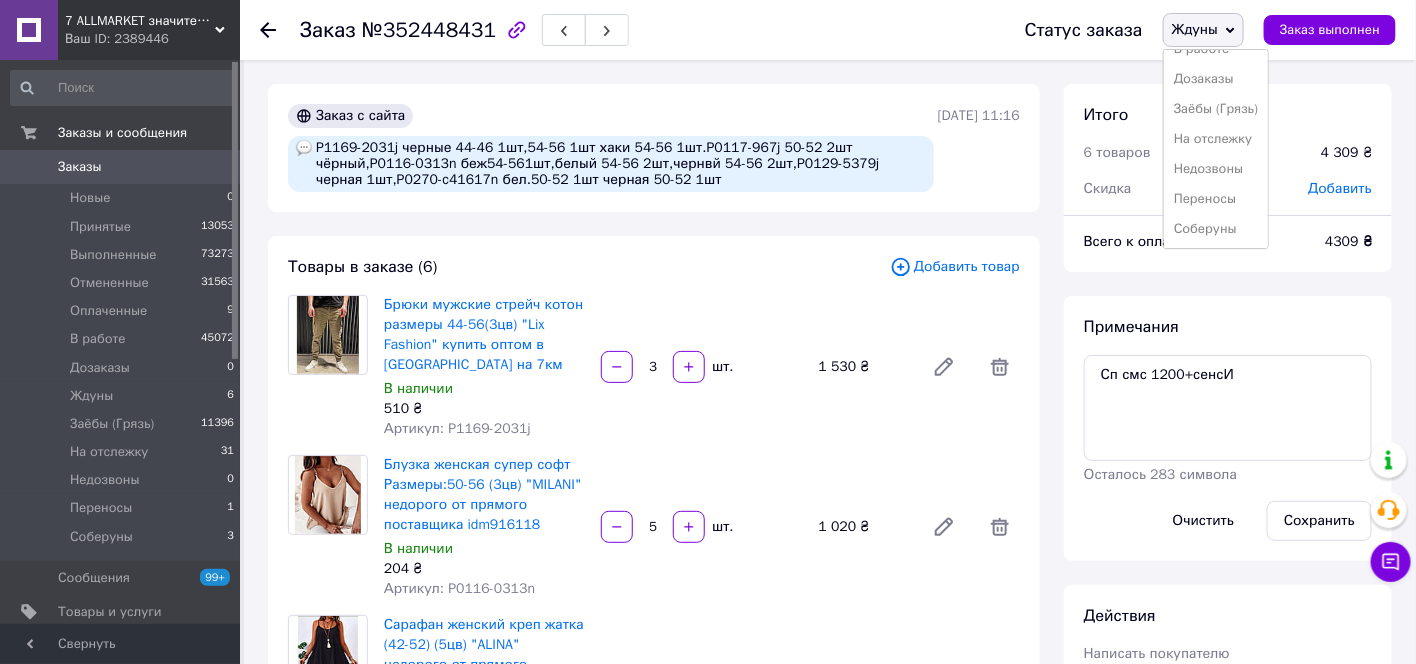 drag, startPoint x: 1224, startPoint y: 144, endPoint x: 1166, endPoint y: 382, distance: 244.9653 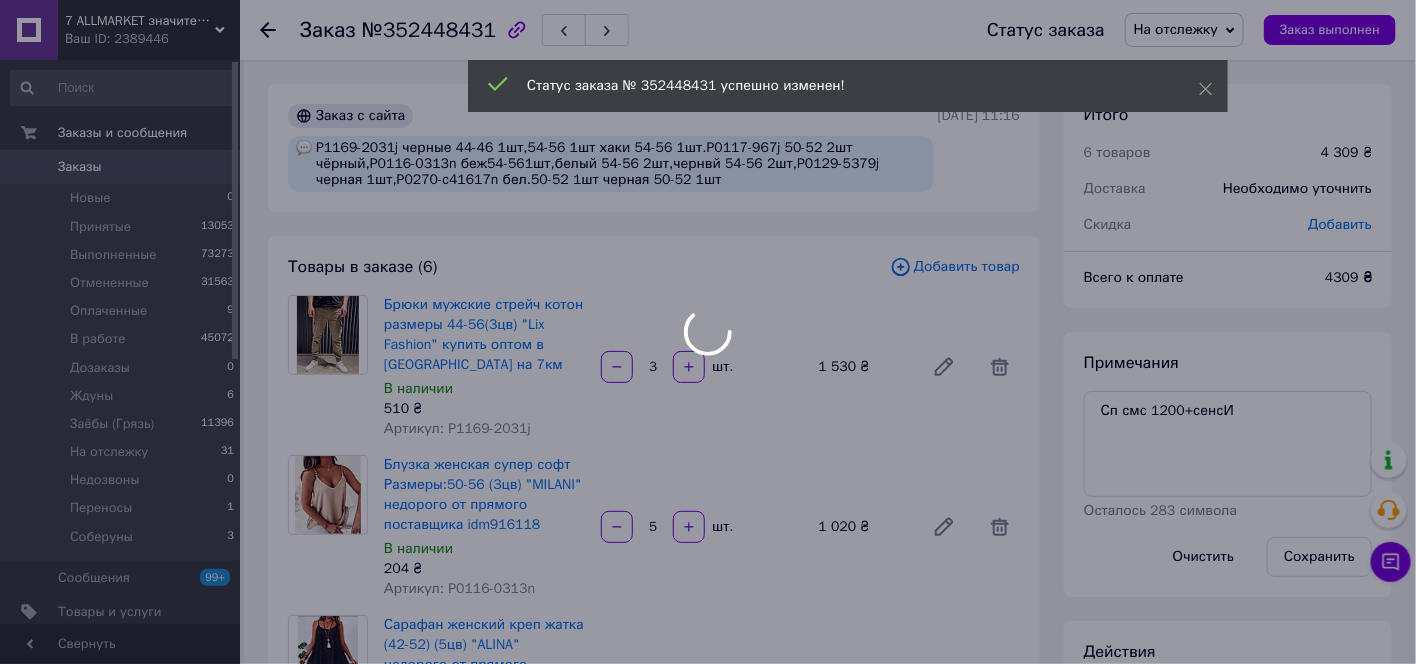 click at bounding box center [708, 332] 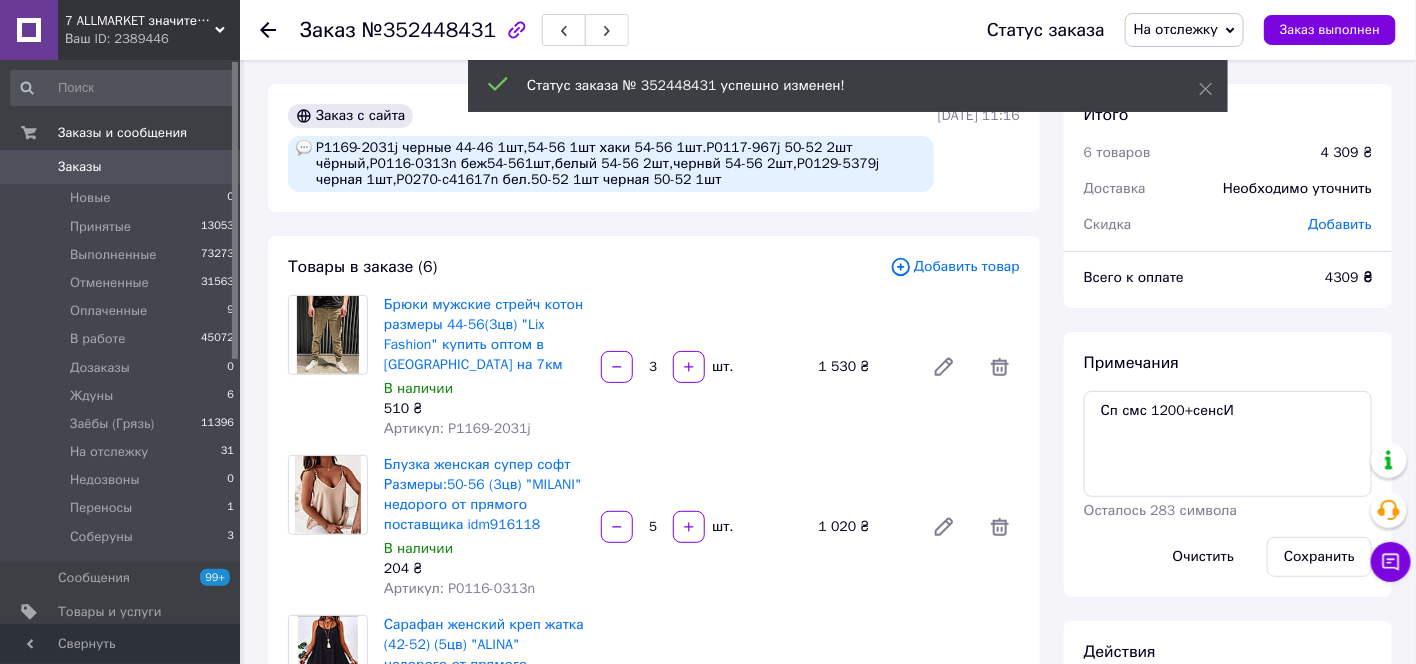 click on "Примечания Сп смс 1200+сенсИ Осталось 283 символа Очистить Сохранить" at bounding box center (1228, 464) 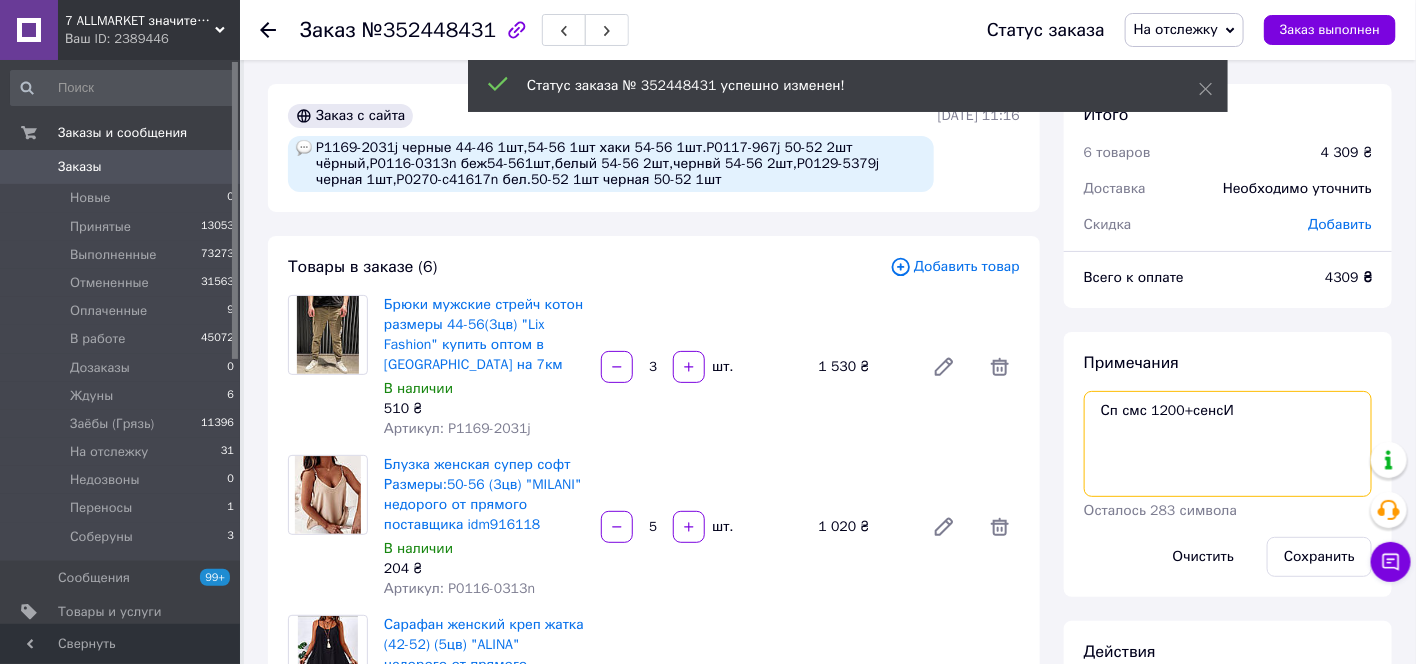click on "Сп смс 1200+сенсИ" at bounding box center [1228, 444] 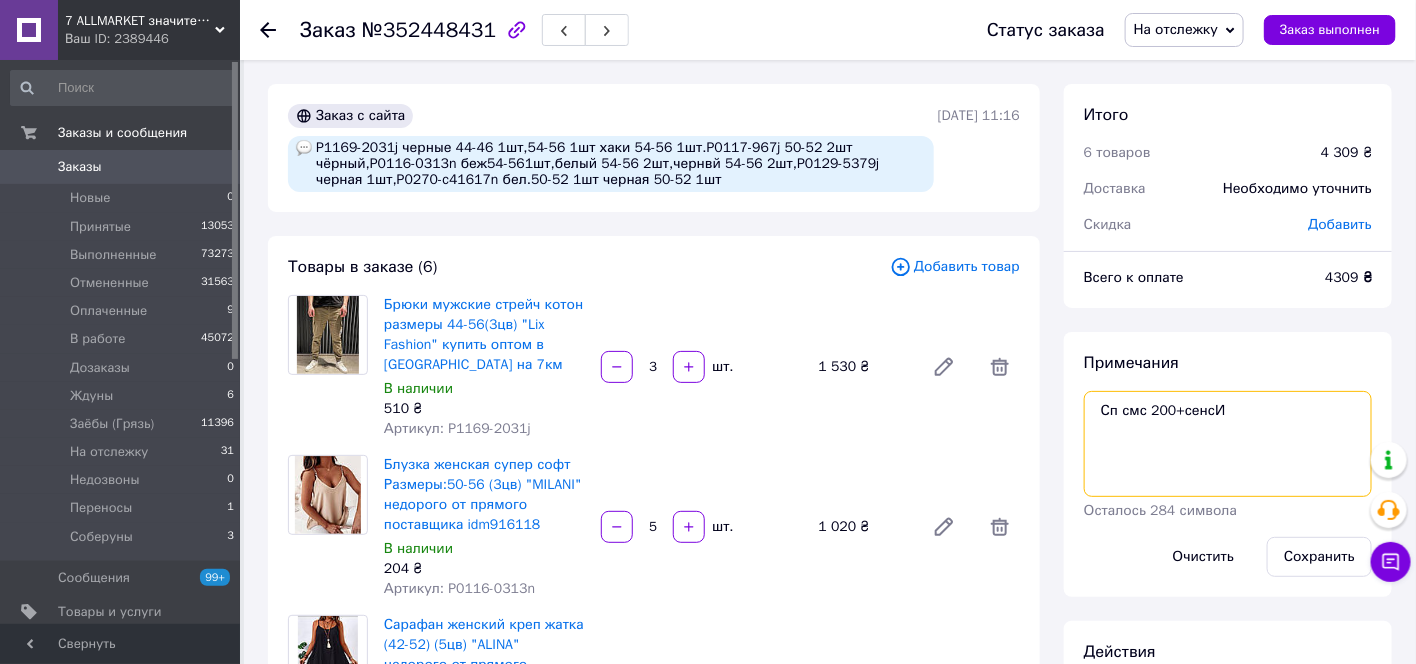 click on "Сп смс 200+сенсИ" at bounding box center [1228, 444] 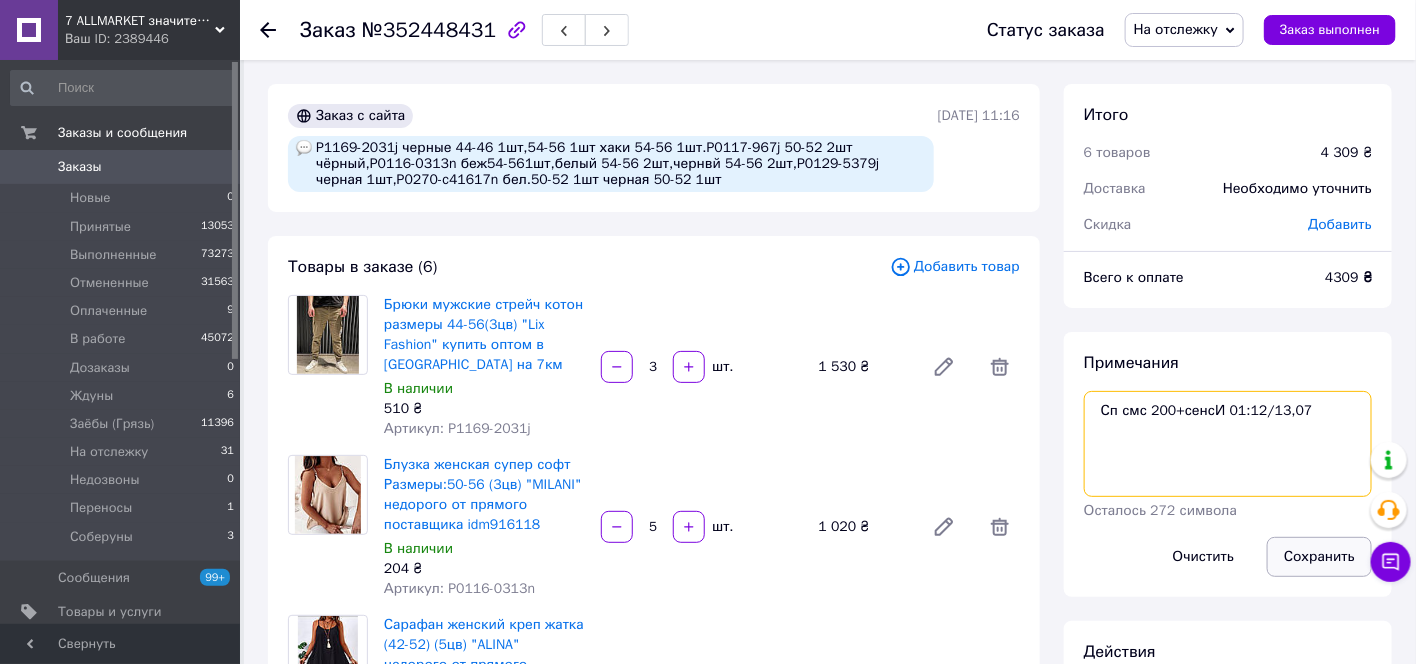 type on "Сп смс 200+сенсИ 01:12/13,07" 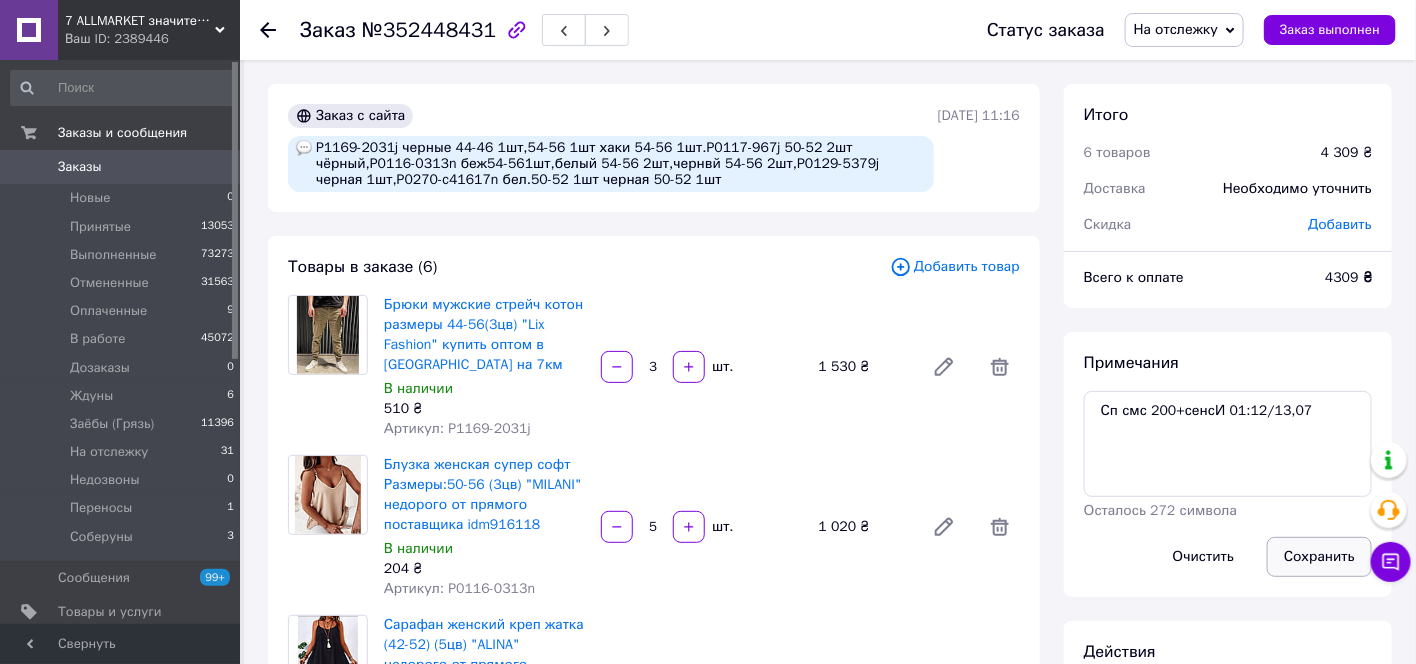 click on "Сохранить" at bounding box center [1319, 557] 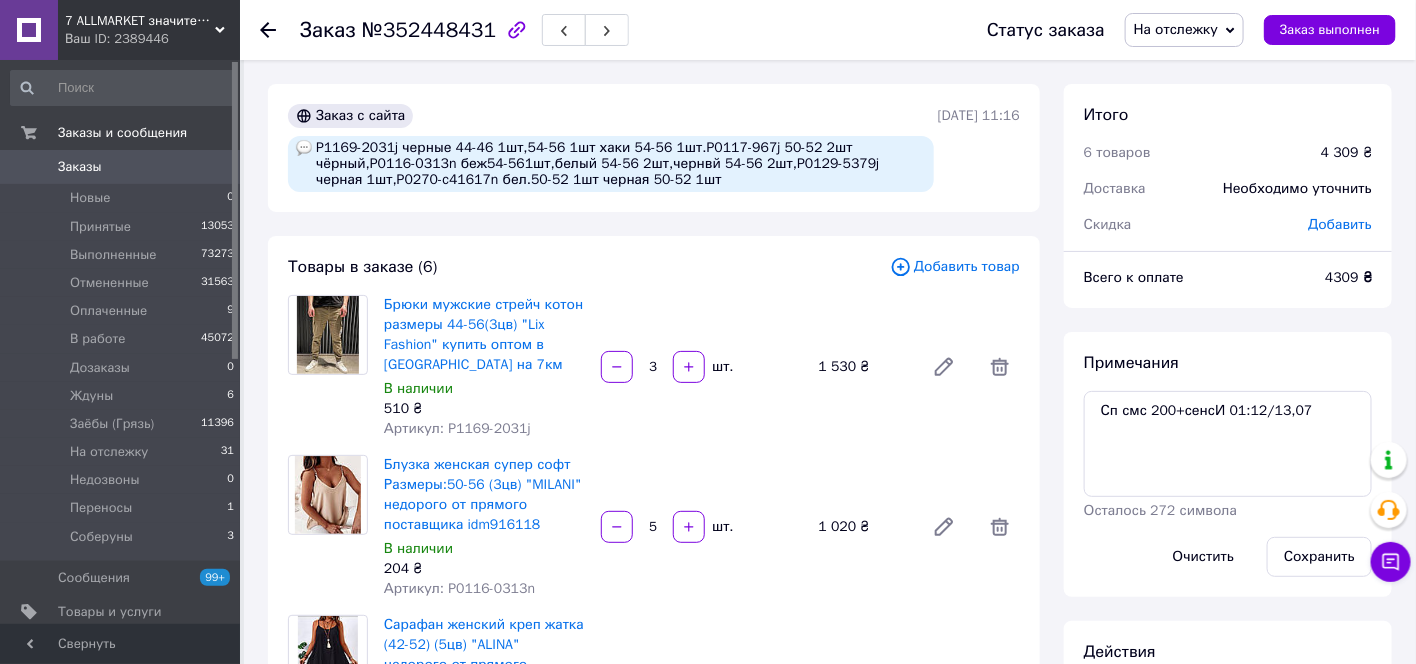 click on "0" at bounding box center (212, 167) 